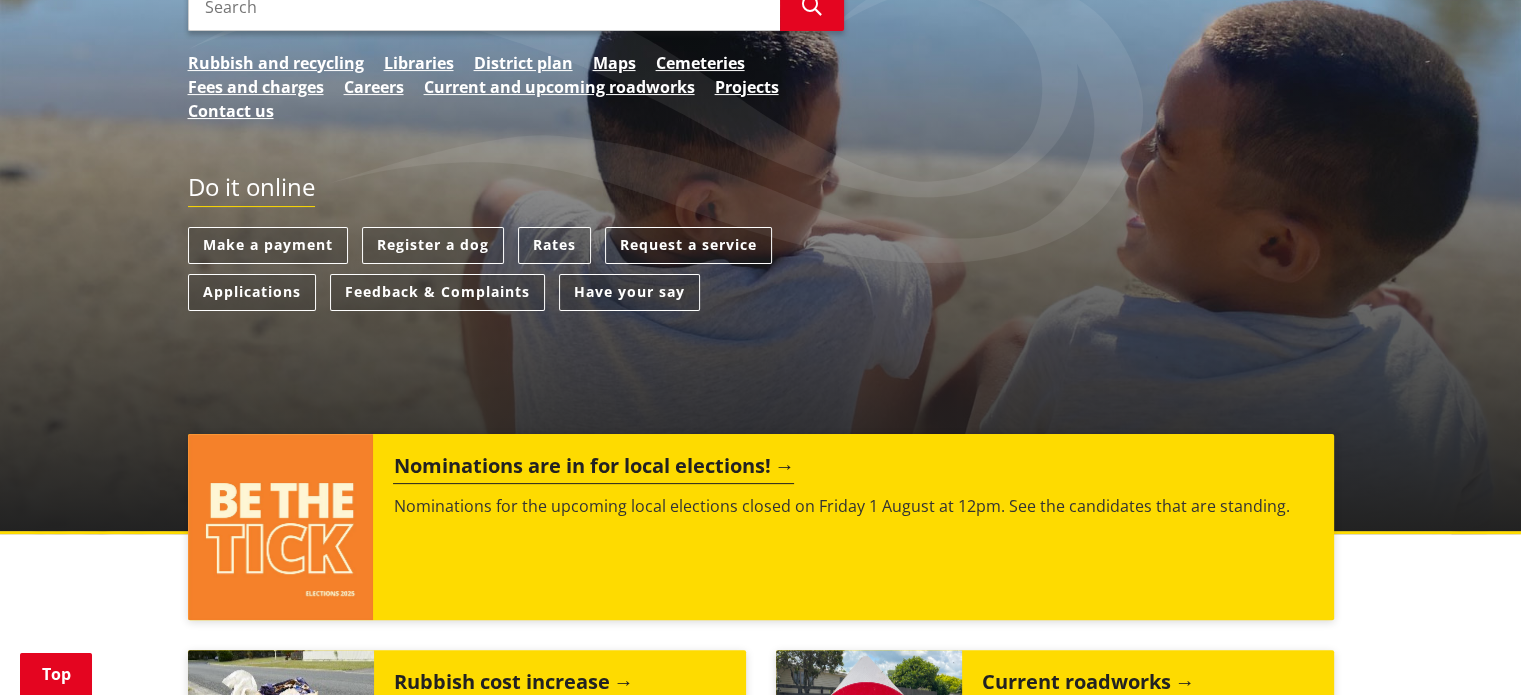 scroll, scrollTop: 0, scrollLeft: 0, axis: both 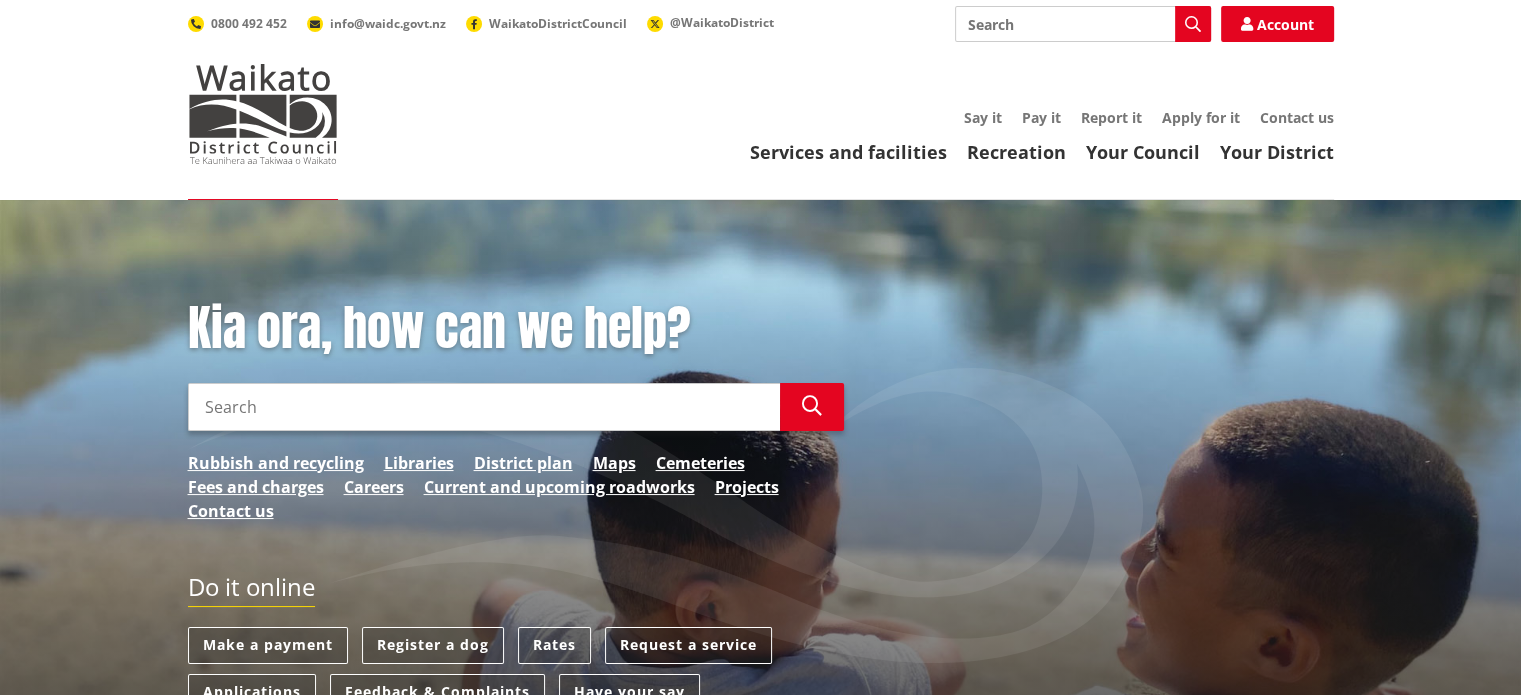 click on "Kia ora, how can we help?
Search
Search
Rubbish and recycling
Libraries
District plan
Maps
Cemeteries
Fees and charges
Careers
Current and upcoming roadworks
Projects
Contact us" at bounding box center (516, 421) 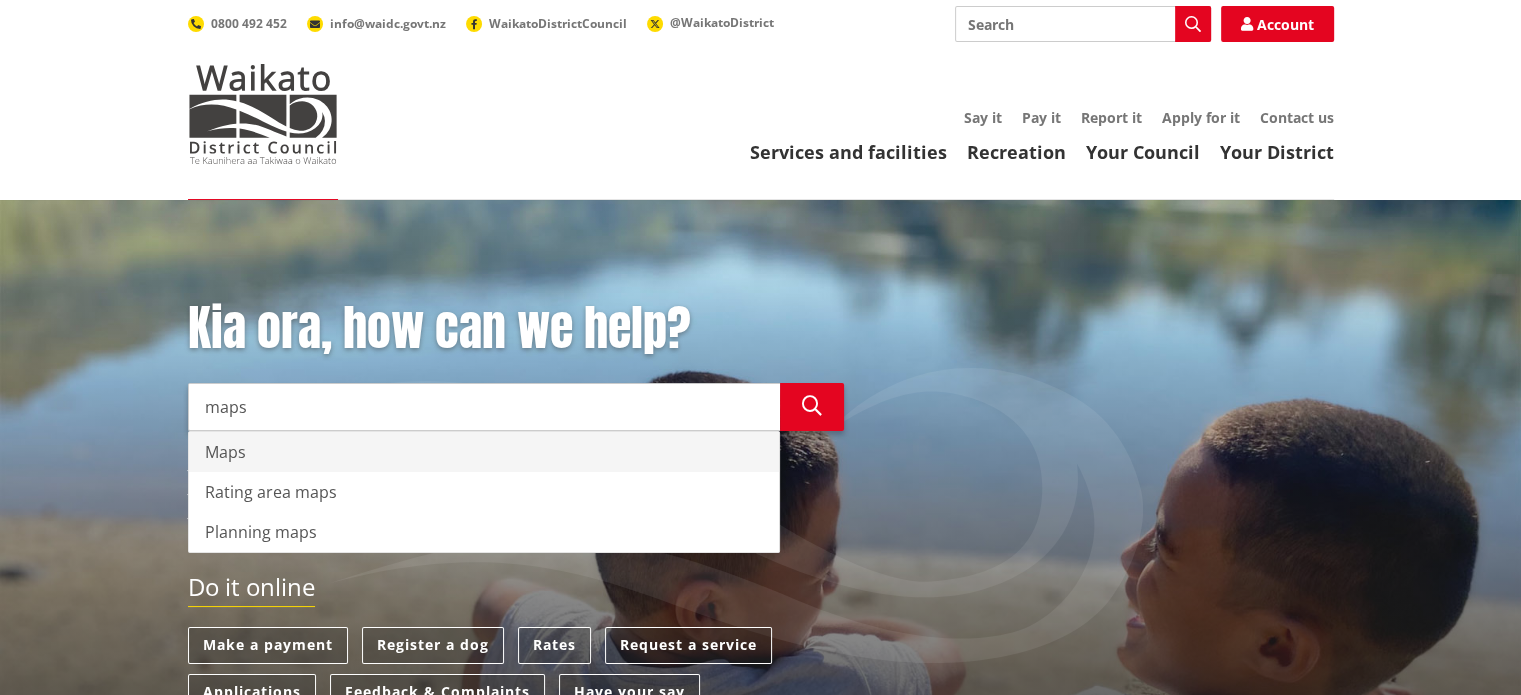 type on "maps" 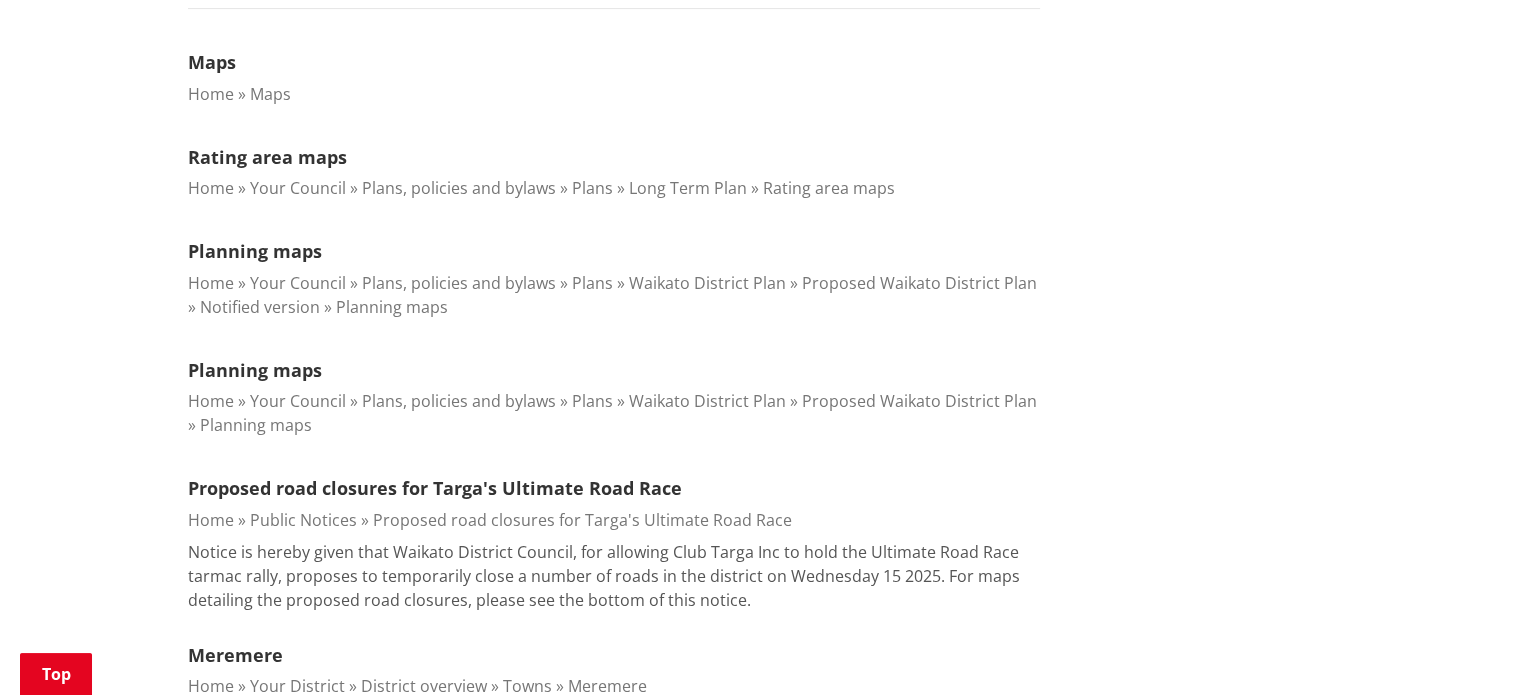scroll, scrollTop: 700, scrollLeft: 0, axis: vertical 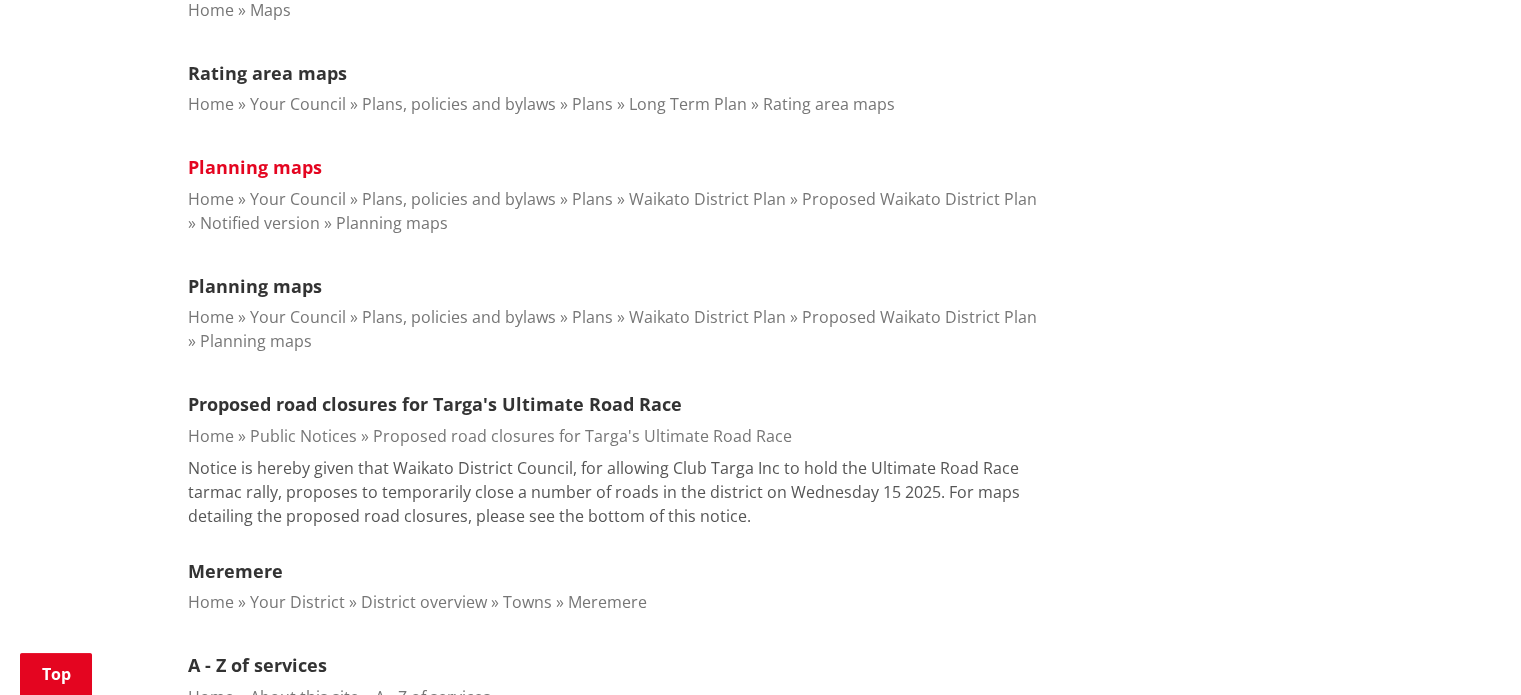 click on "Planning maps" at bounding box center (255, 167) 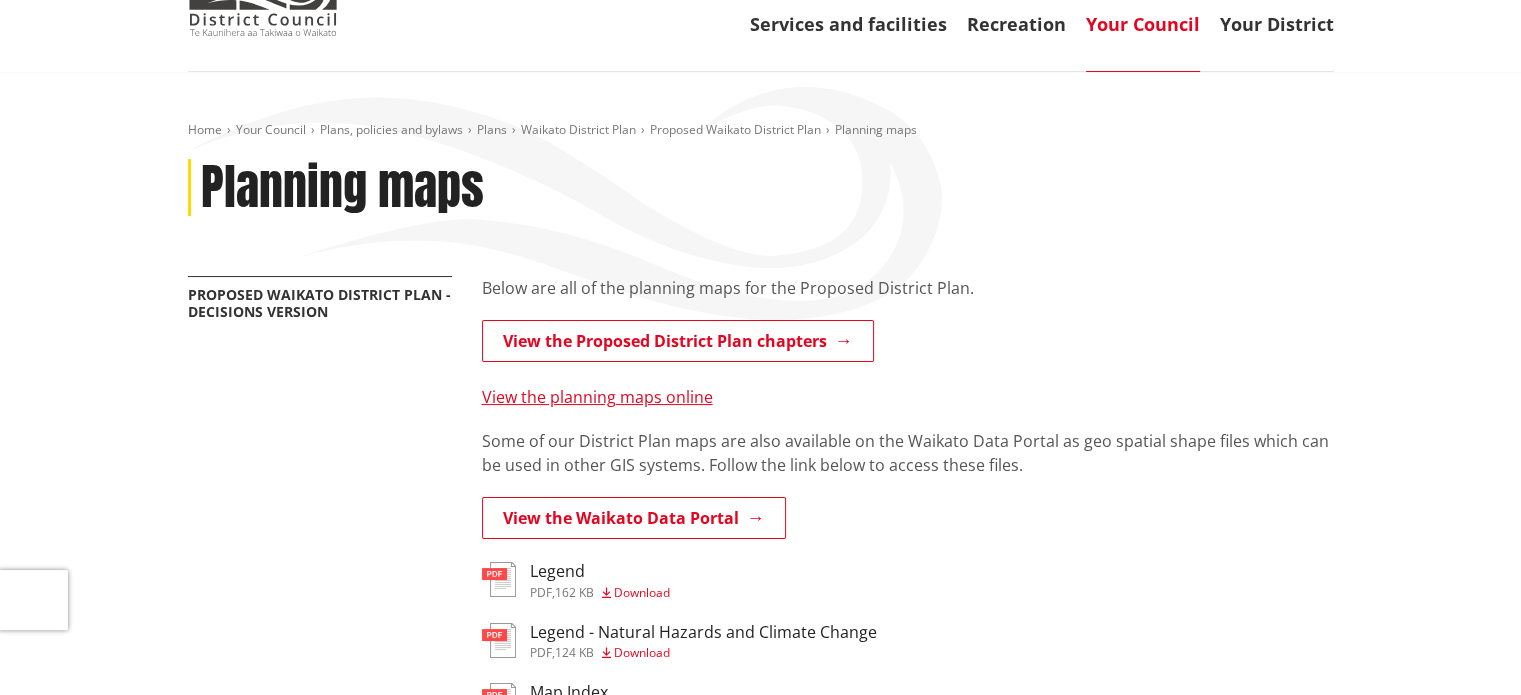 scroll, scrollTop: 200, scrollLeft: 0, axis: vertical 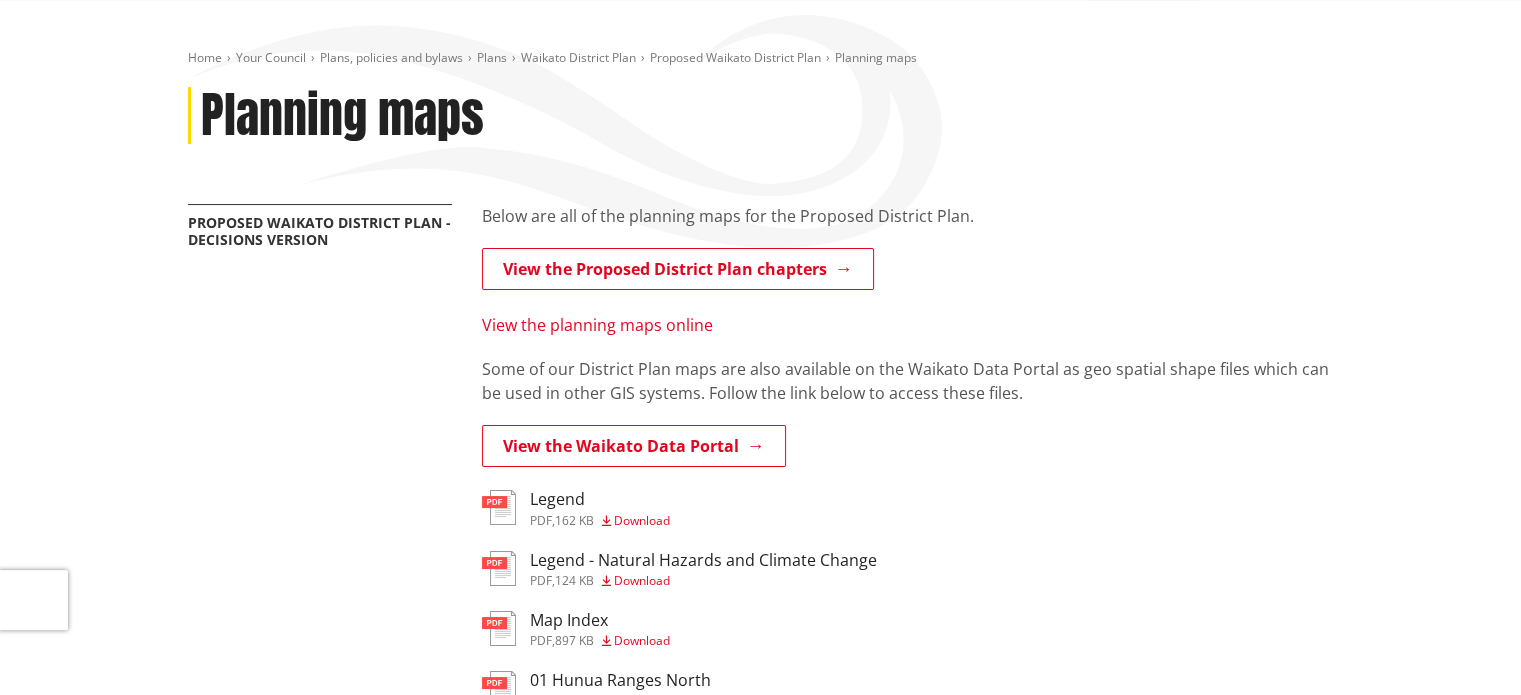 click on "View the planning maps online" at bounding box center (597, 325) 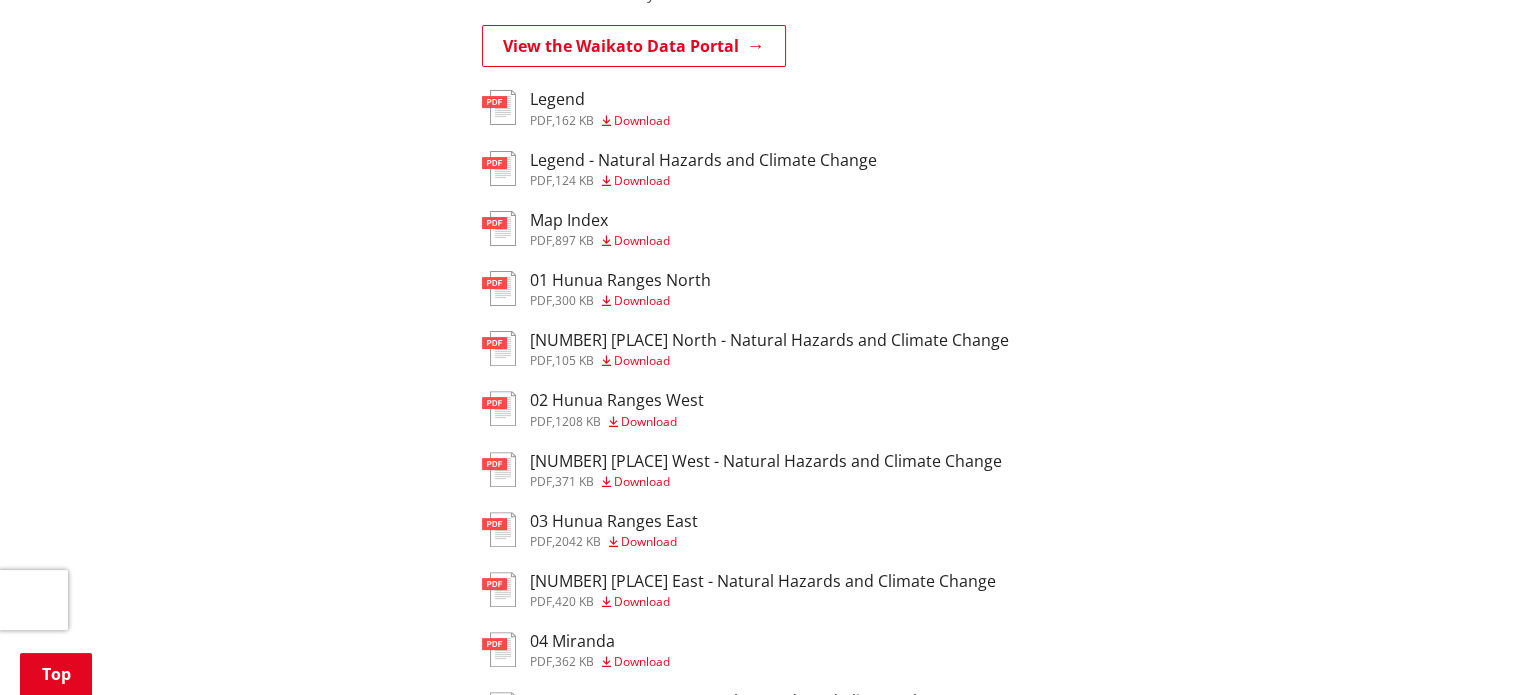 scroll, scrollTop: 0, scrollLeft: 0, axis: both 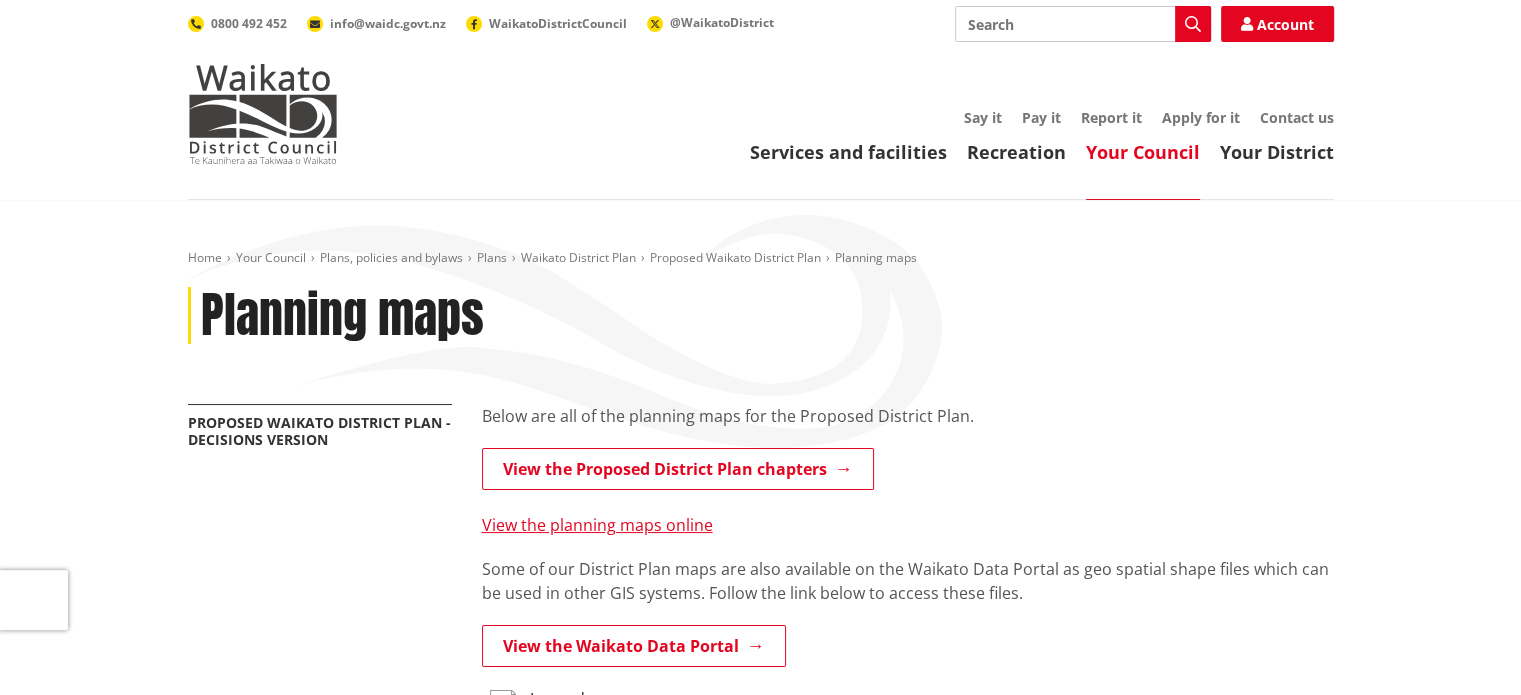 click on "Search" at bounding box center [1083, 24] 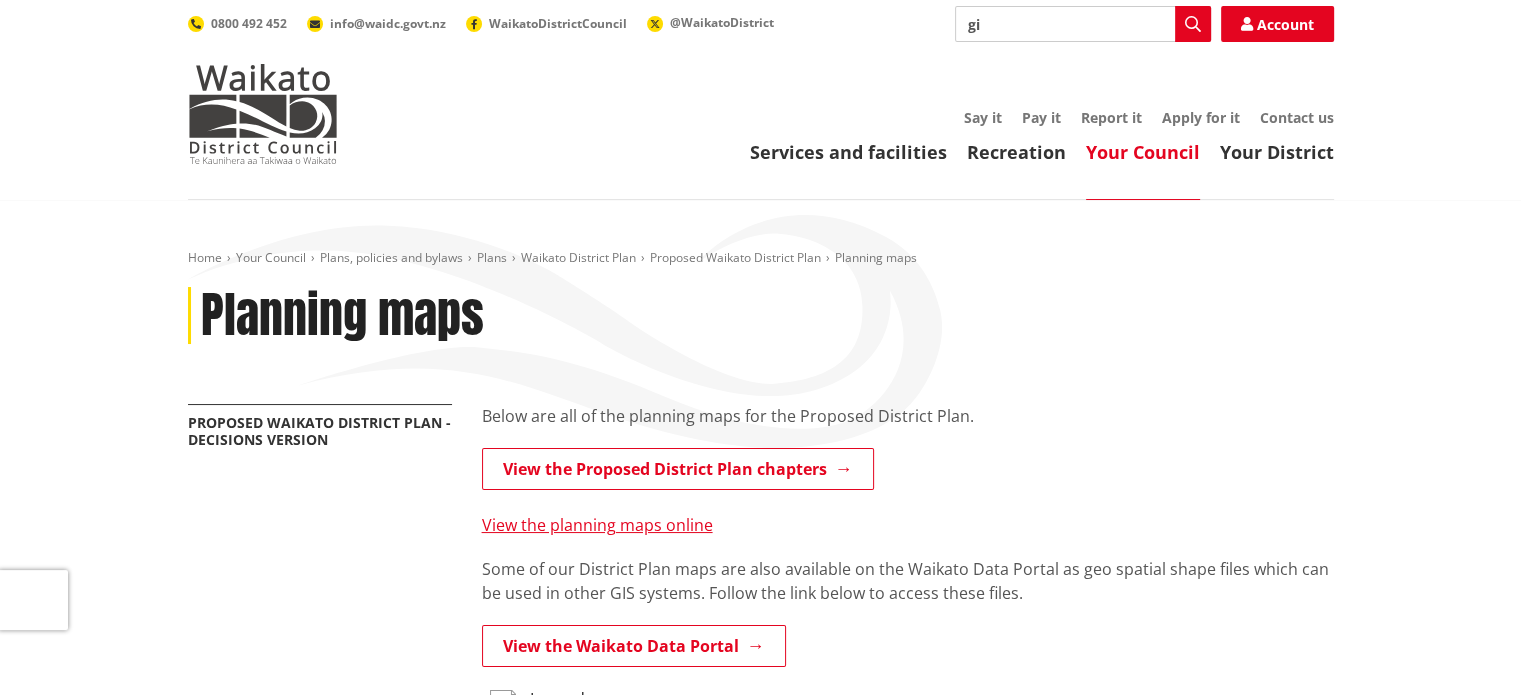 type on "gis" 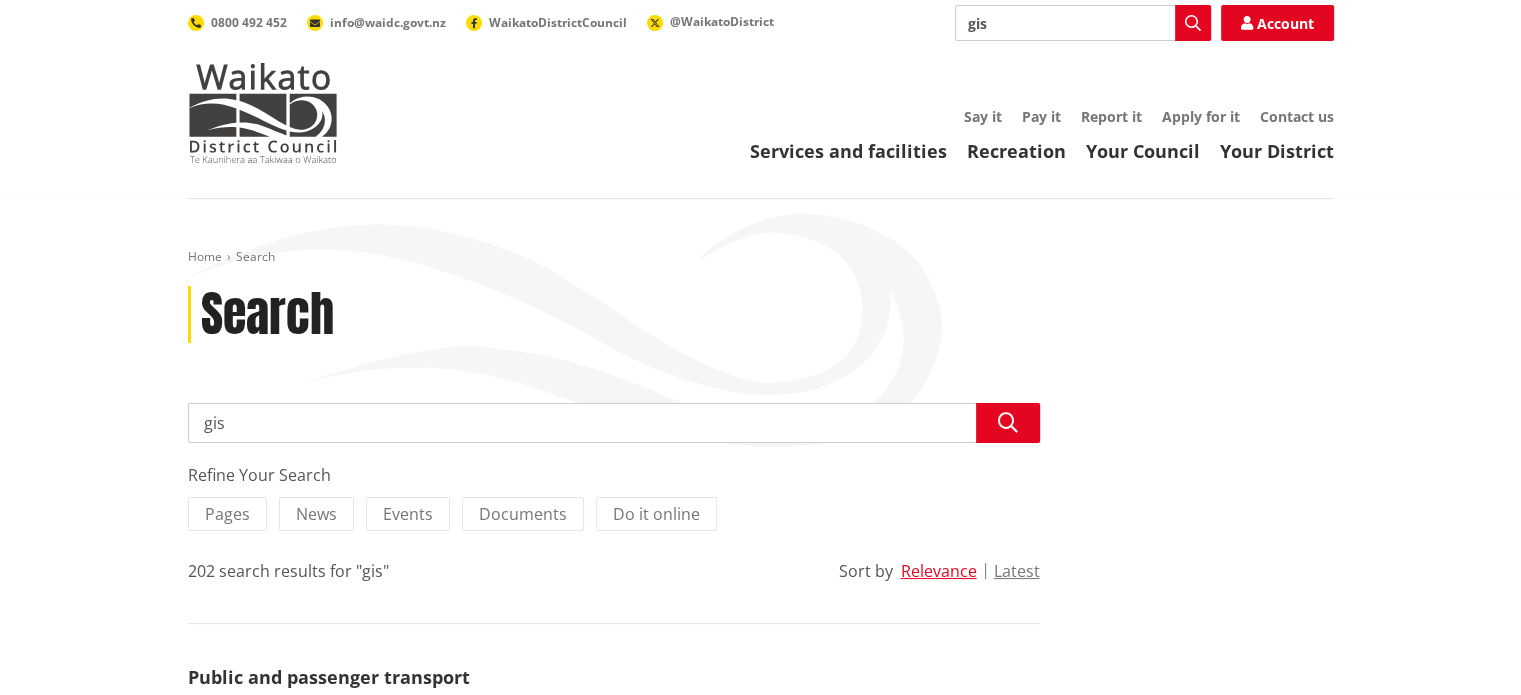 scroll, scrollTop: 0, scrollLeft: 0, axis: both 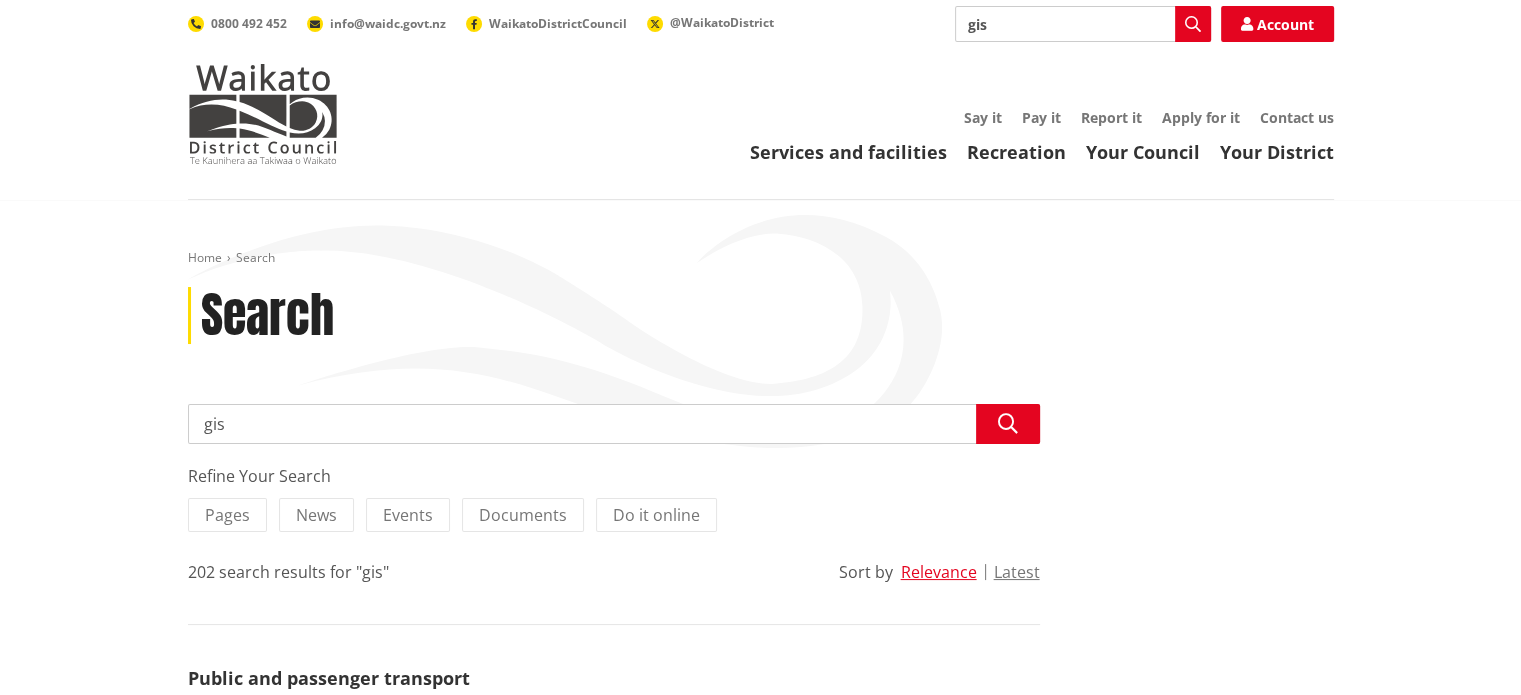 click on "gis" at bounding box center [1083, 24] 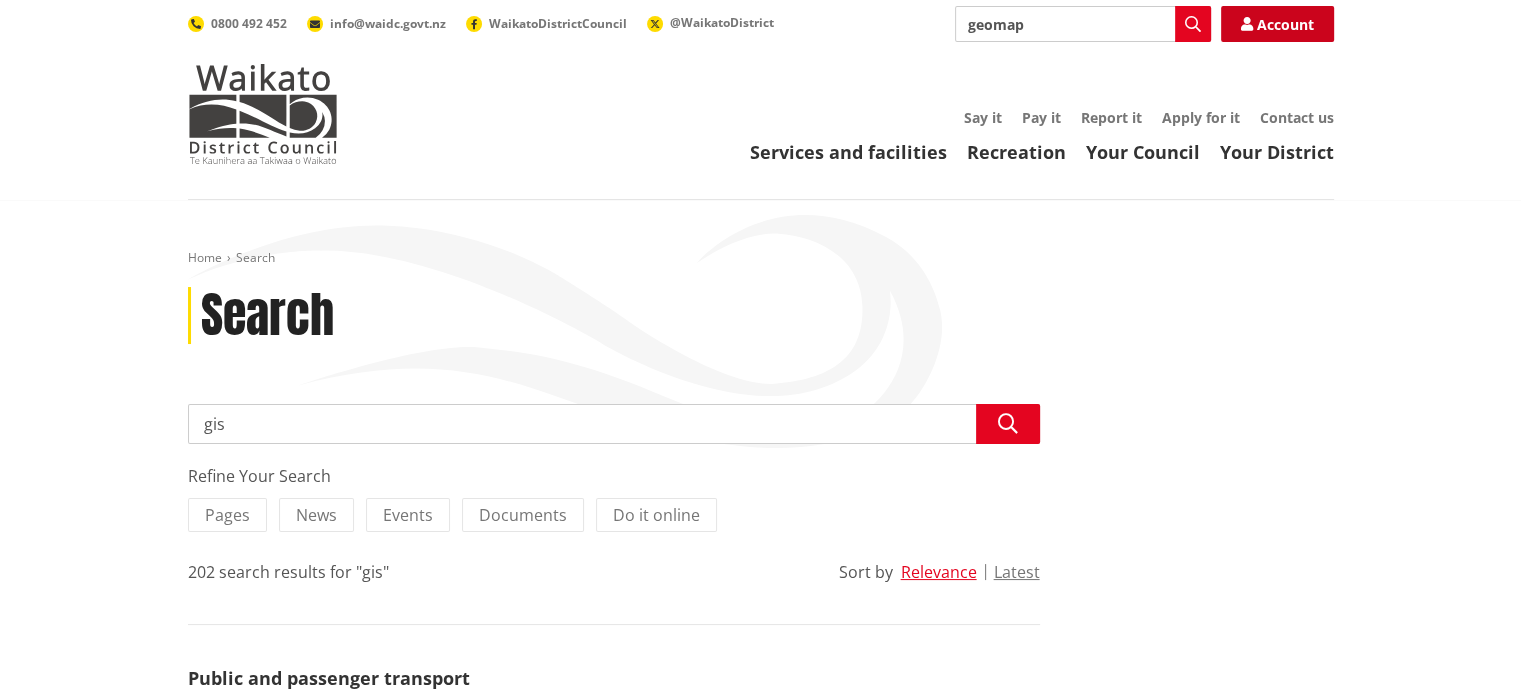 type on "geomap" 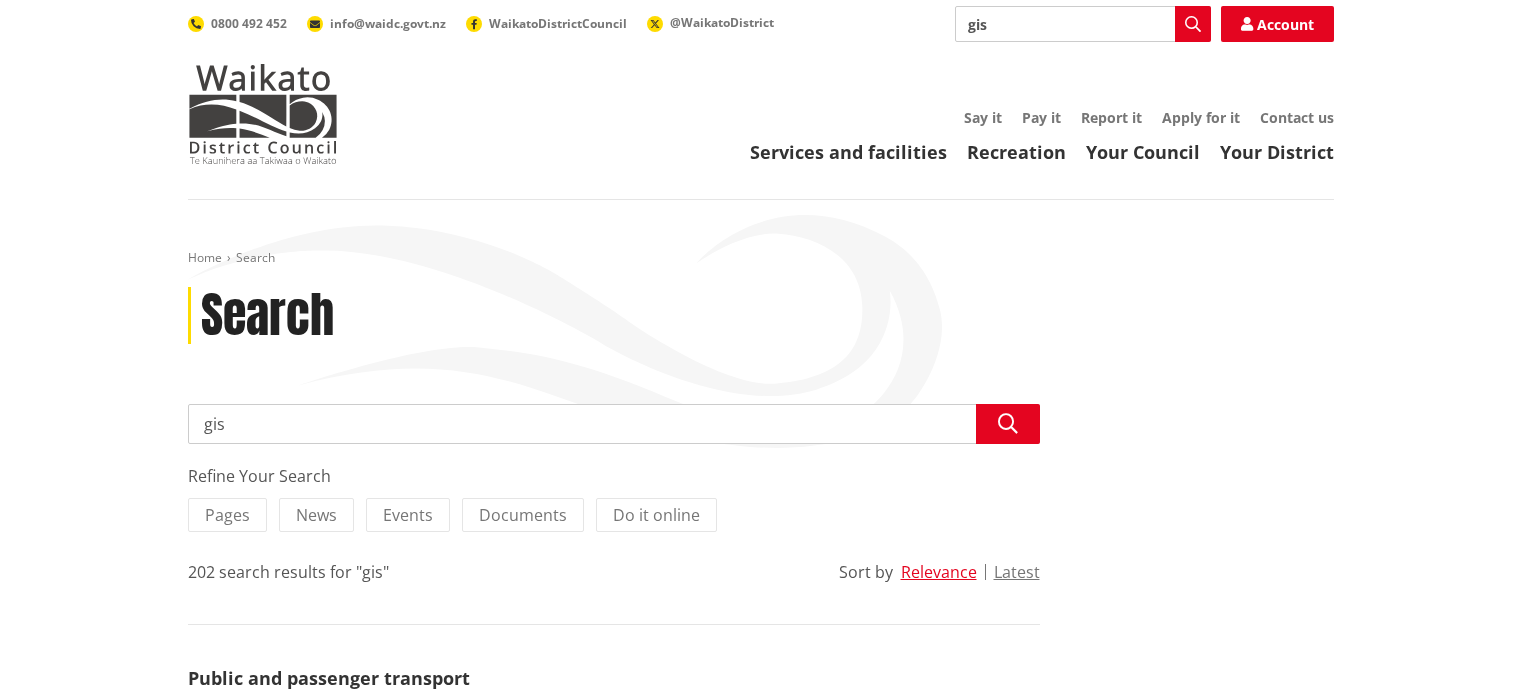 scroll, scrollTop: 0, scrollLeft: 0, axis: both 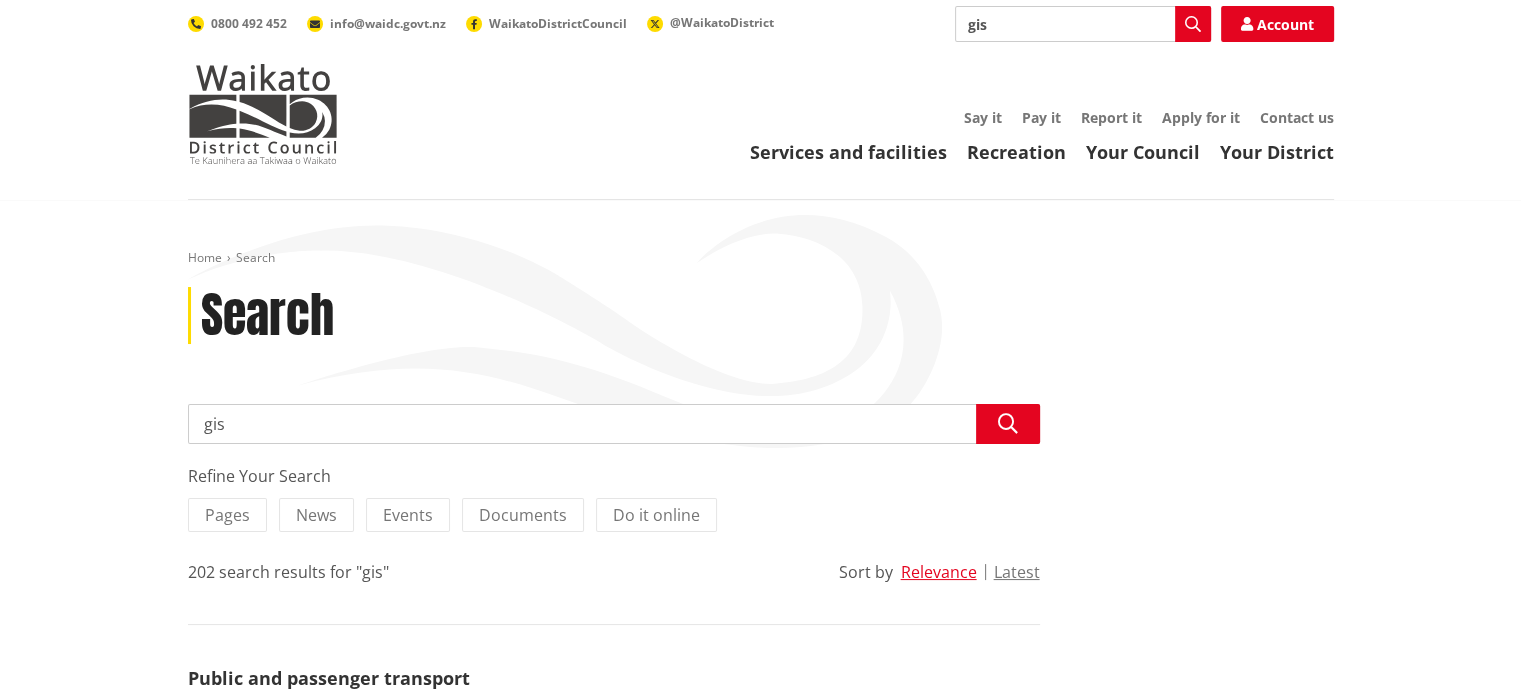 drag, startPoint x: 1004, startPoint y: 30, endPoint x: 902, endPoint y: 23, distance: 102.239914 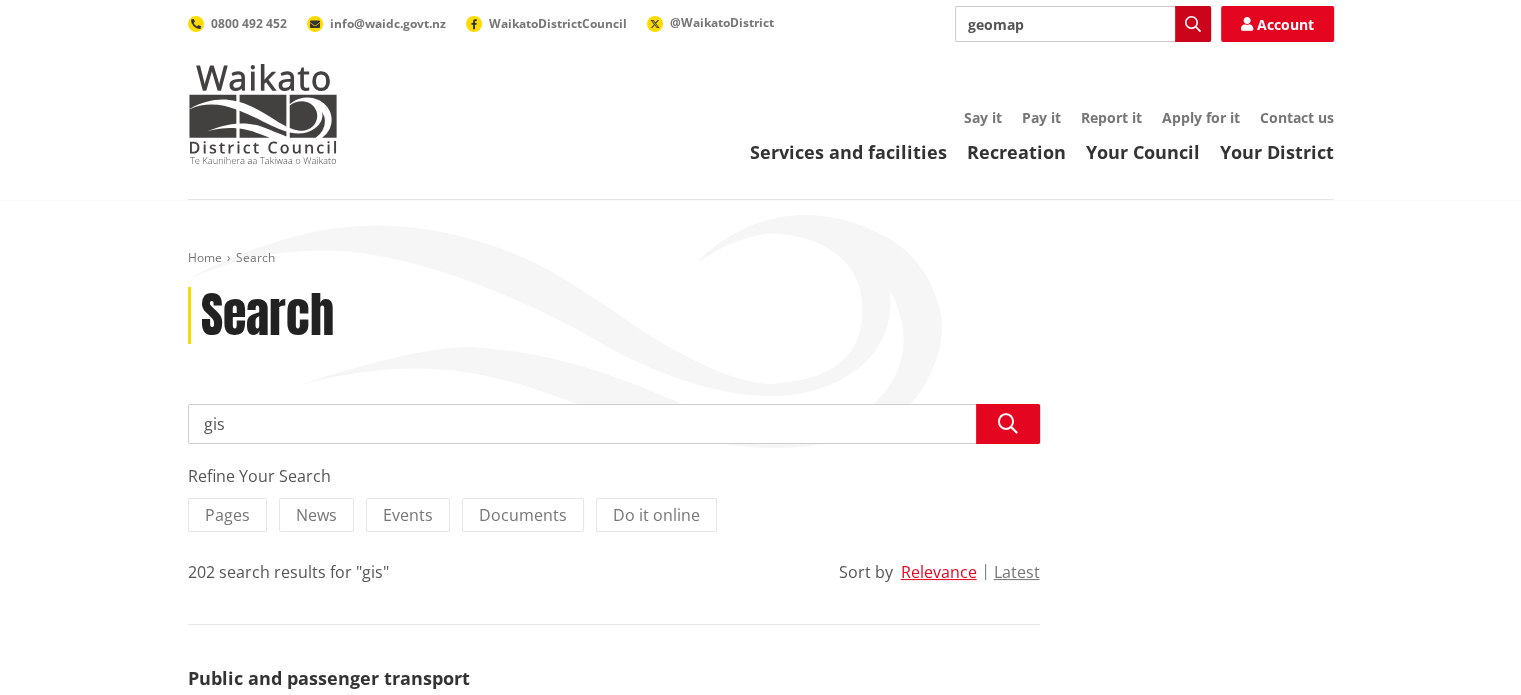 type on "geomap" 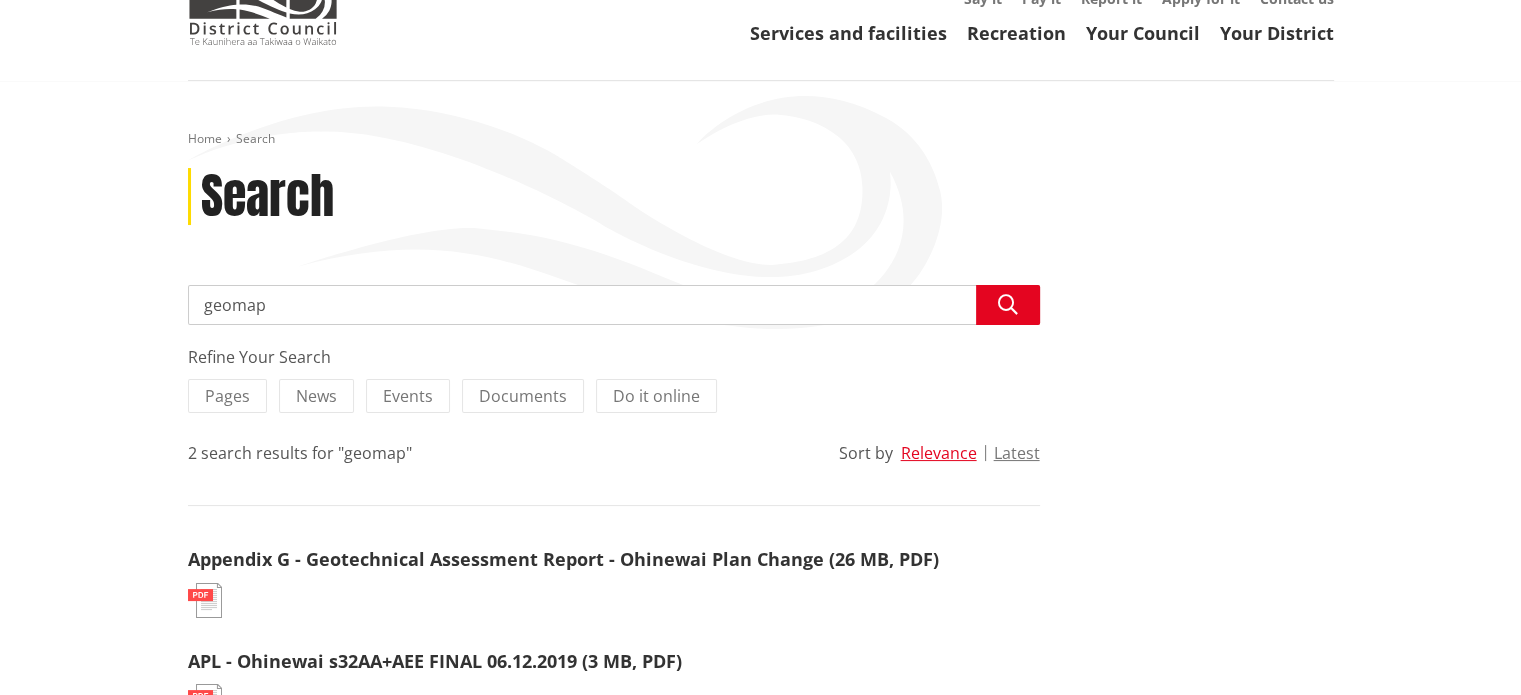 scroll, scrollTop: 100, scrollLeft: 0, axis: vertical 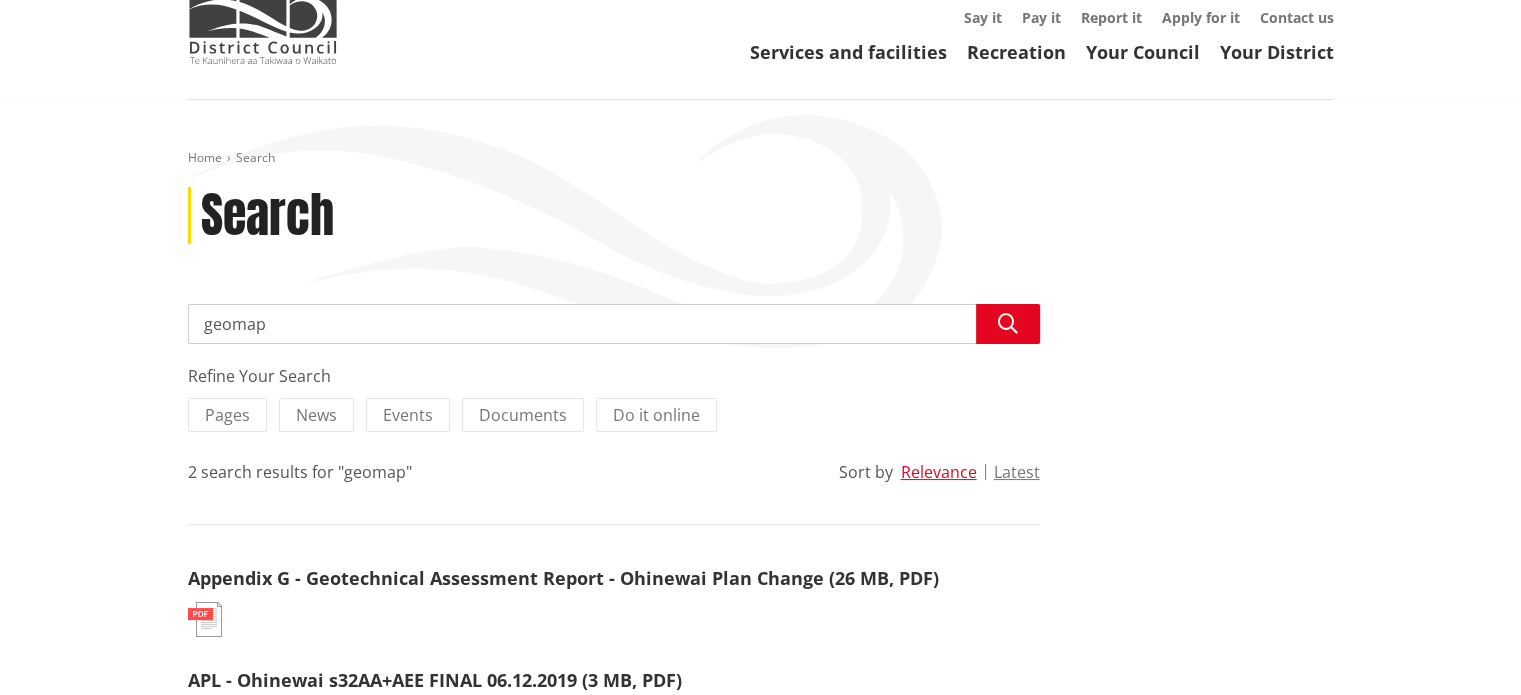 drag, startPoint x: 265, startPoint y: 322, endPoint x: 164, endPoint y: 320, distance: 101.0198 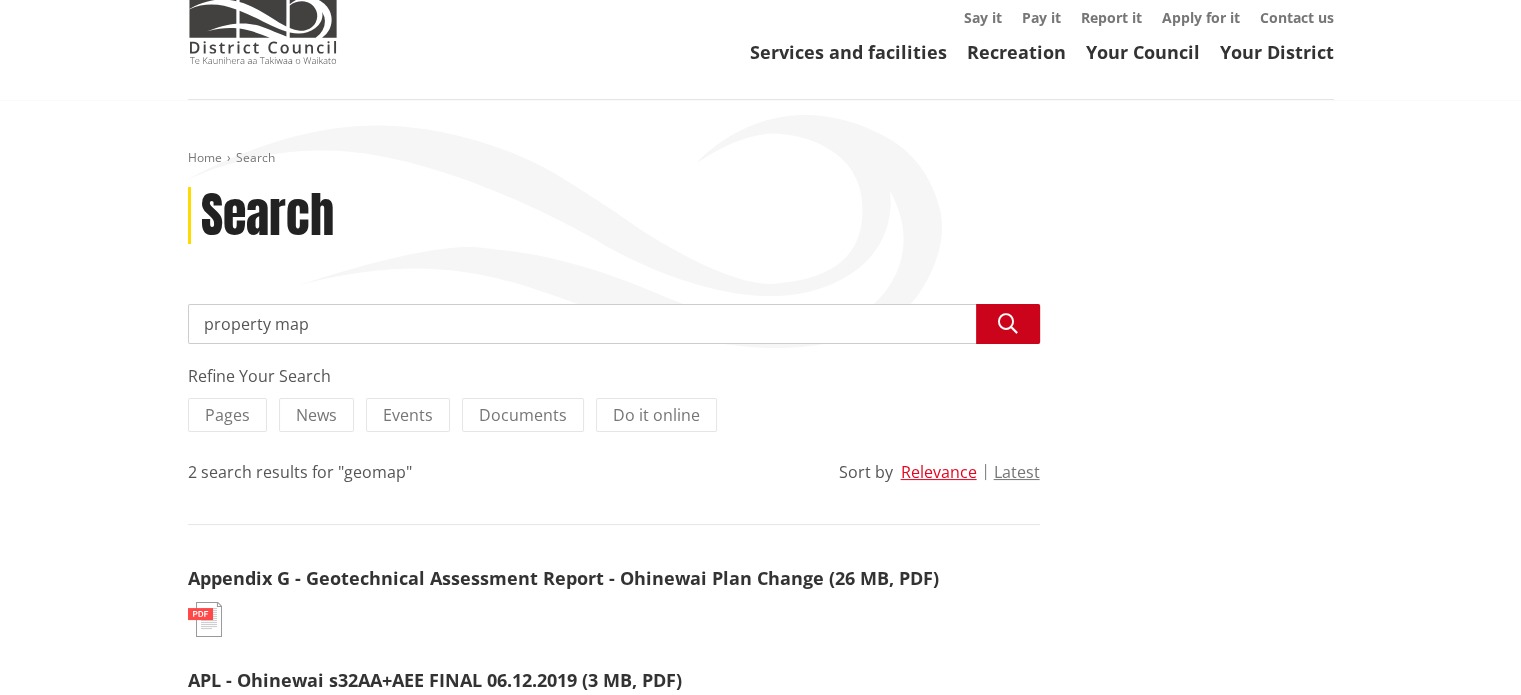 type on "property map" 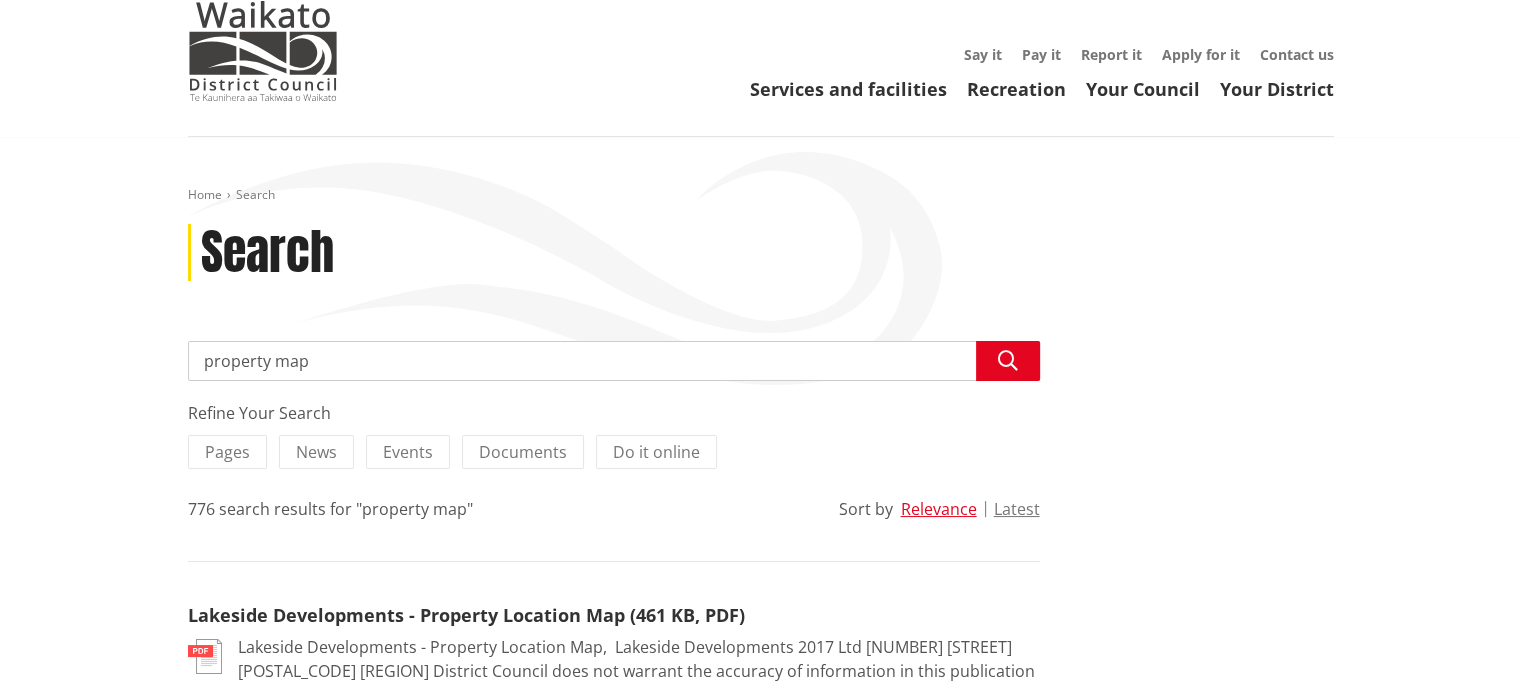 scroll, scrollTop: 0, scrollLeft: 0, axis: both 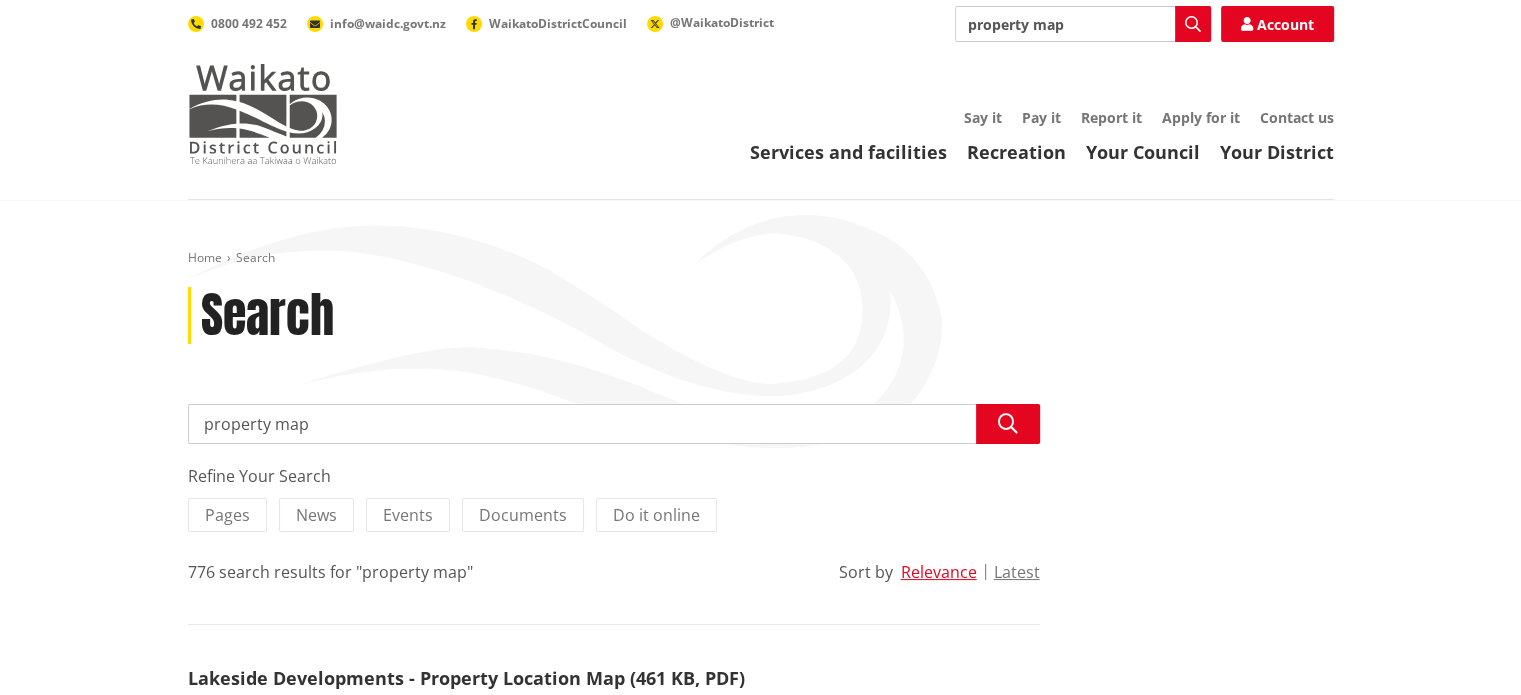 click at bounding box center (263, 114) 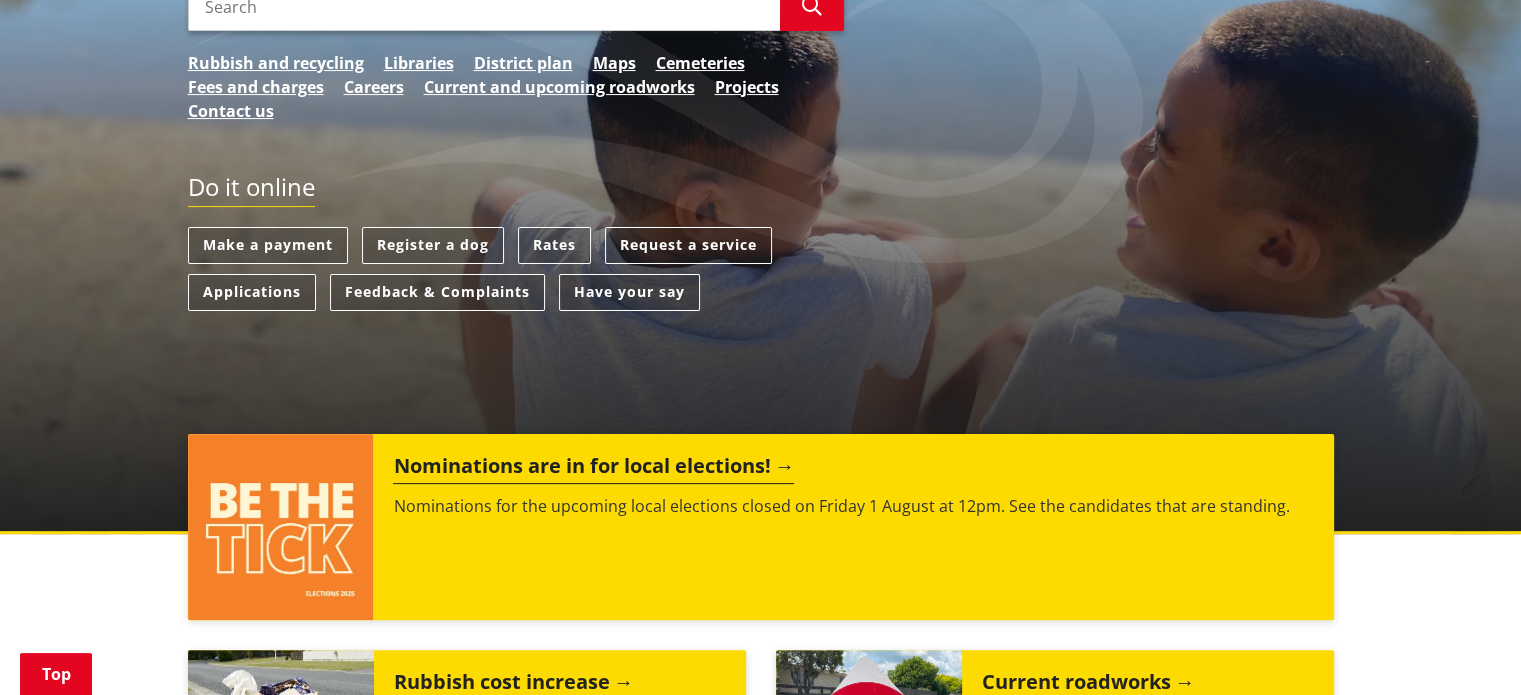 scroll, scrollTop: 0, scrollLeft: 0, axis: both 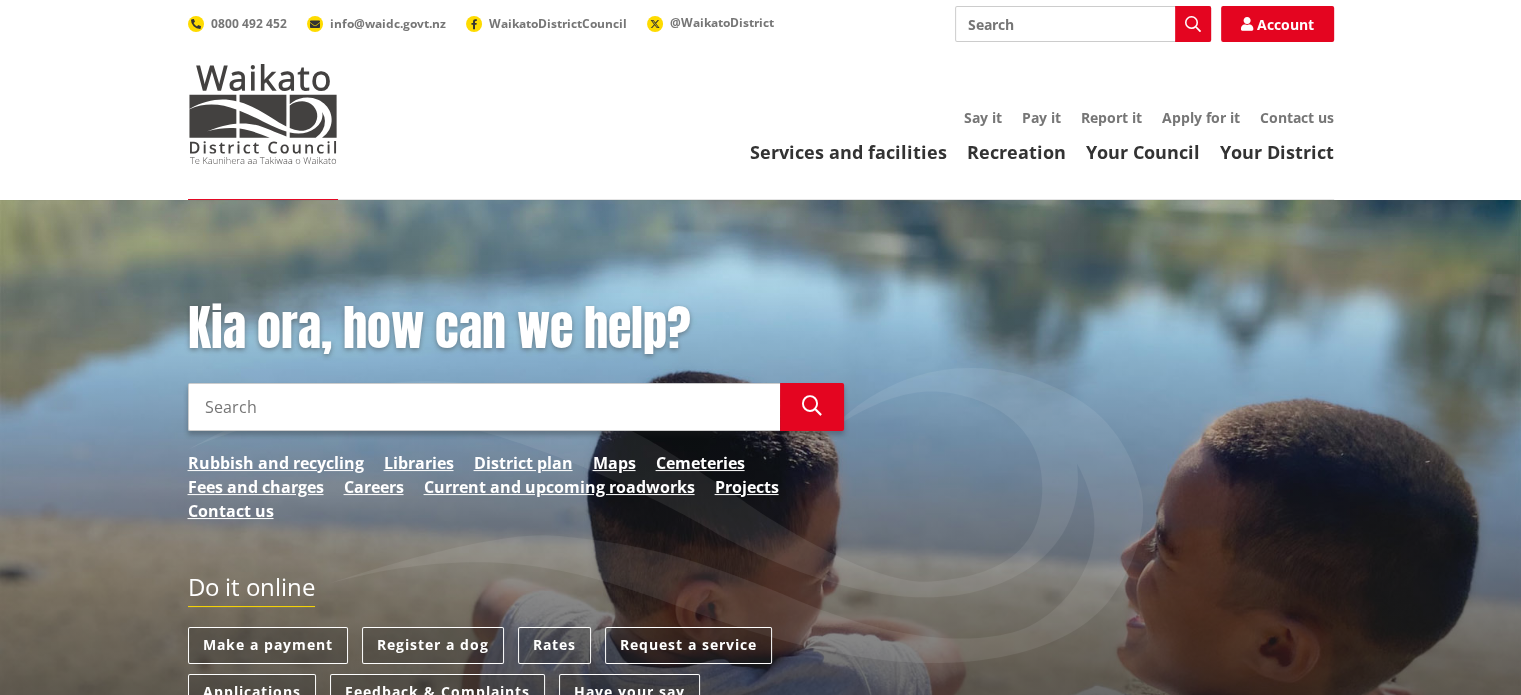 click on "Search" at bounding box center [484, 407] 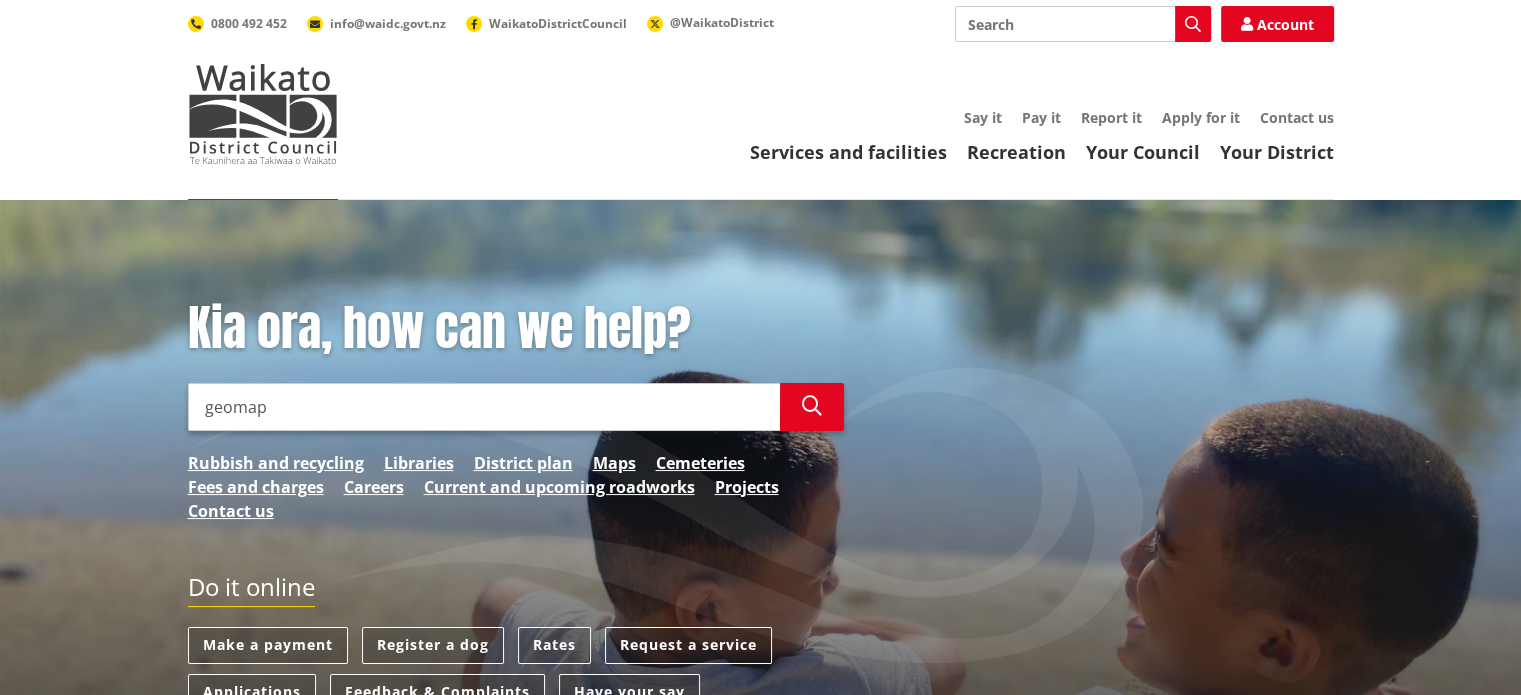 type on "geomap" 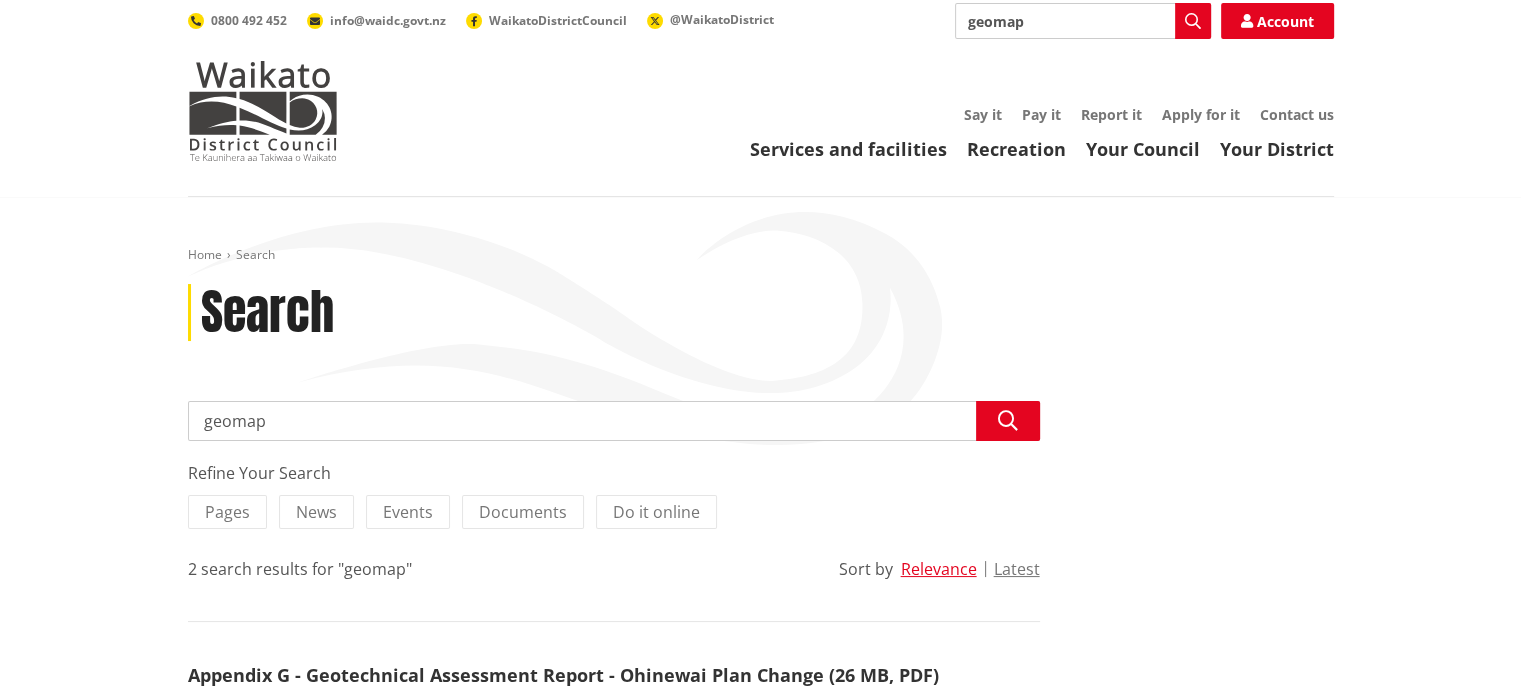 scroll, scrollTop: 0, scrollLeft: 0, axis: both 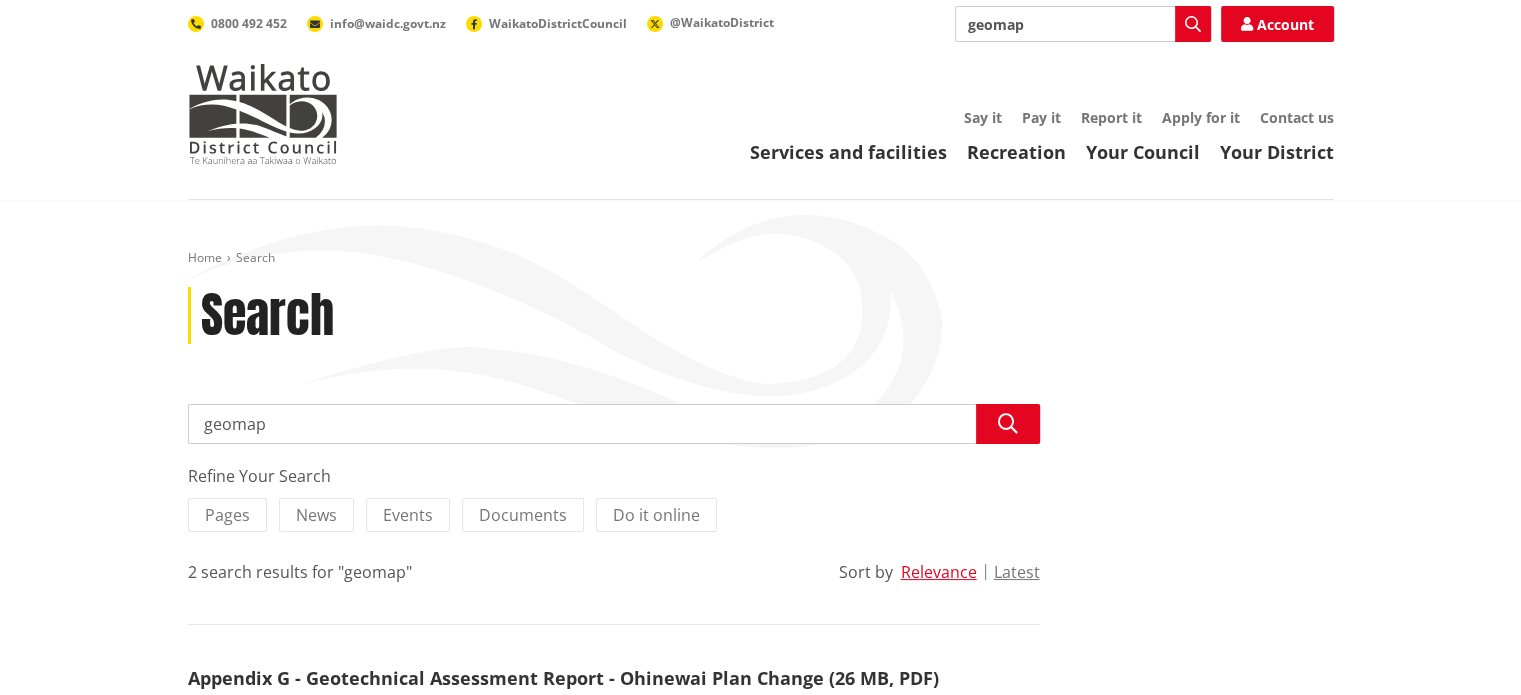 drag, startPoint x: 1032, startPoint y: 18, endPoint x: 956, endPoint y: 26, distance: 76.41989 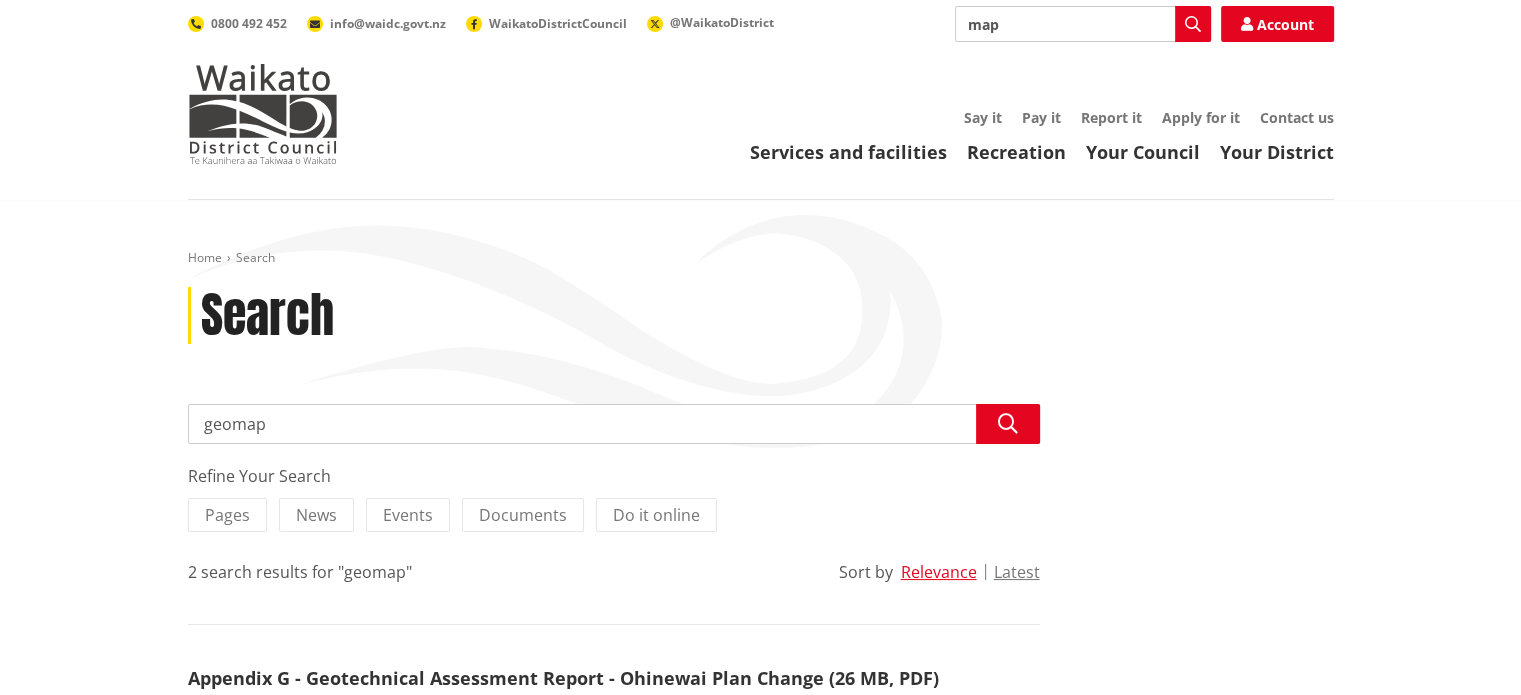 type on "maps" 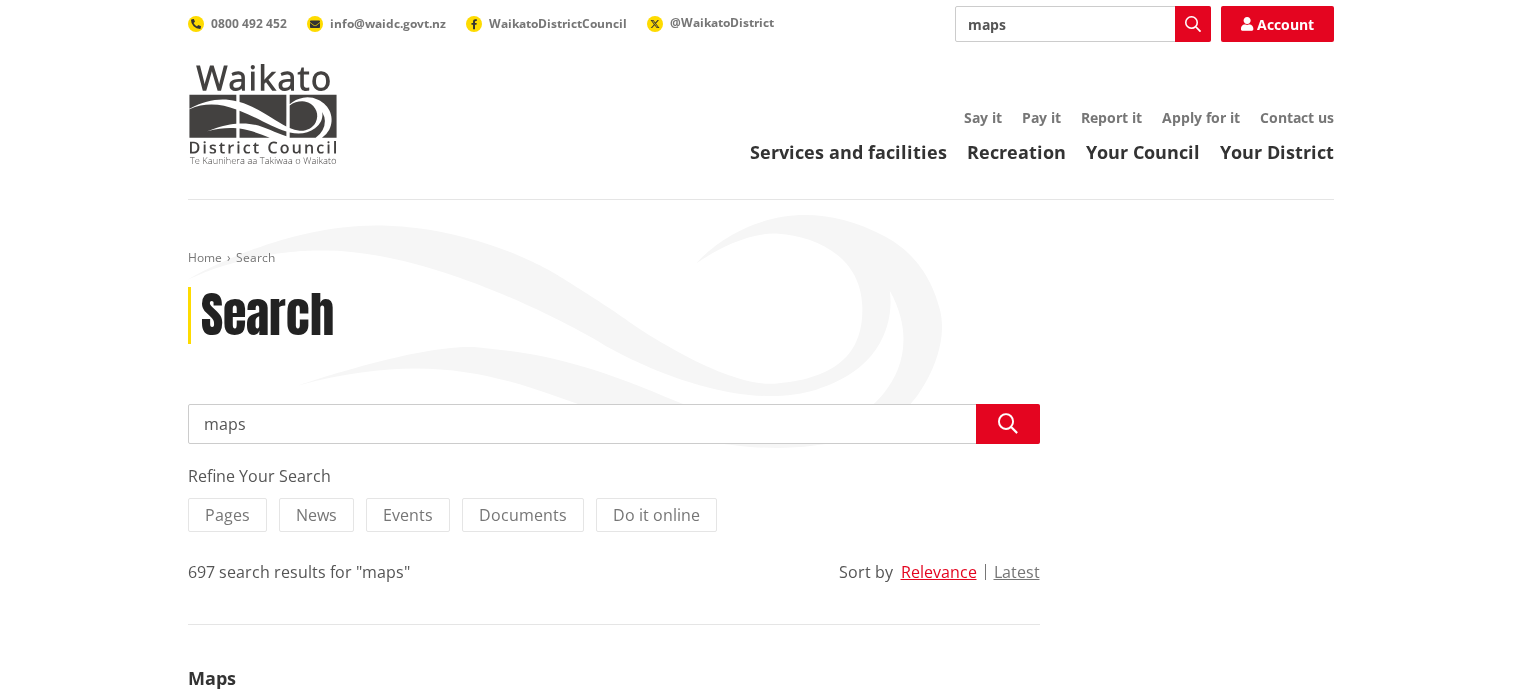 scroll, scrollTop: 0, scrollLeft: 0, axis: both 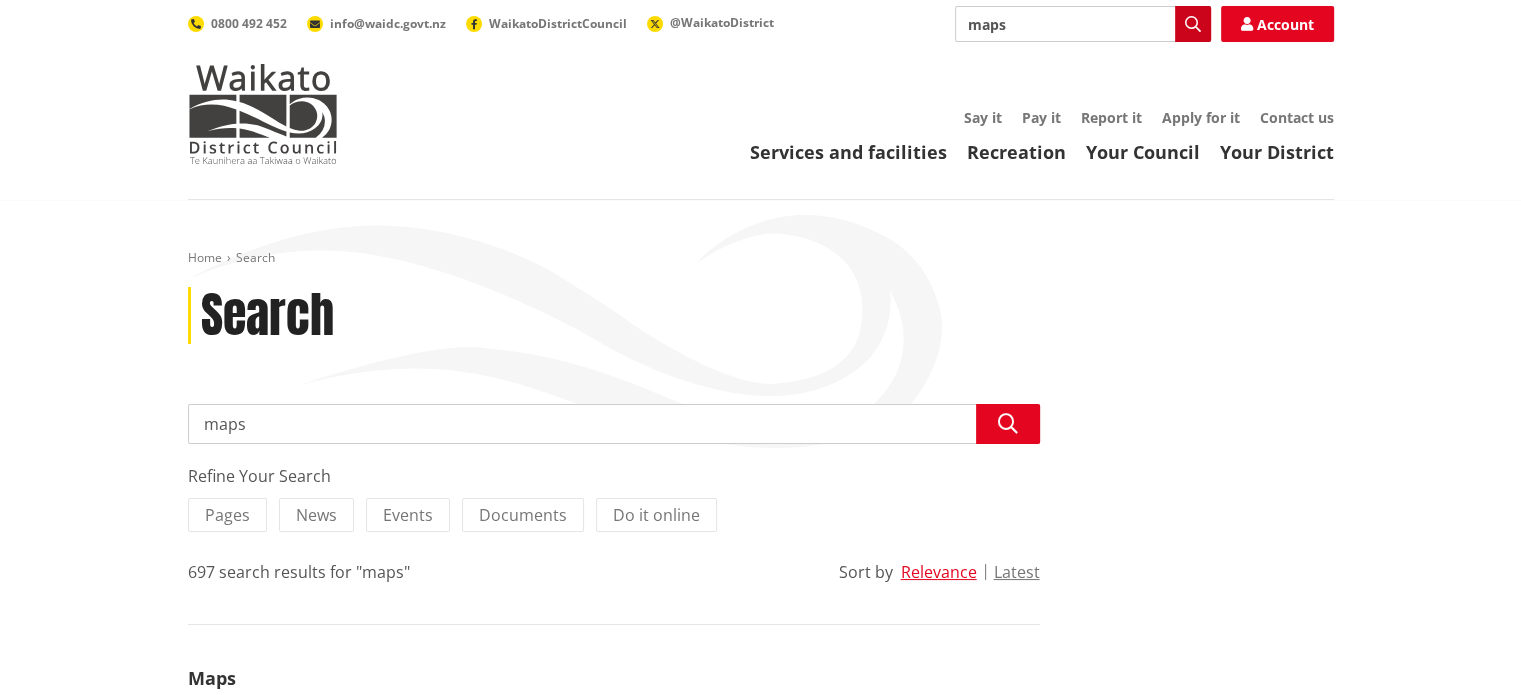 click at bounding box center (1193, 24) 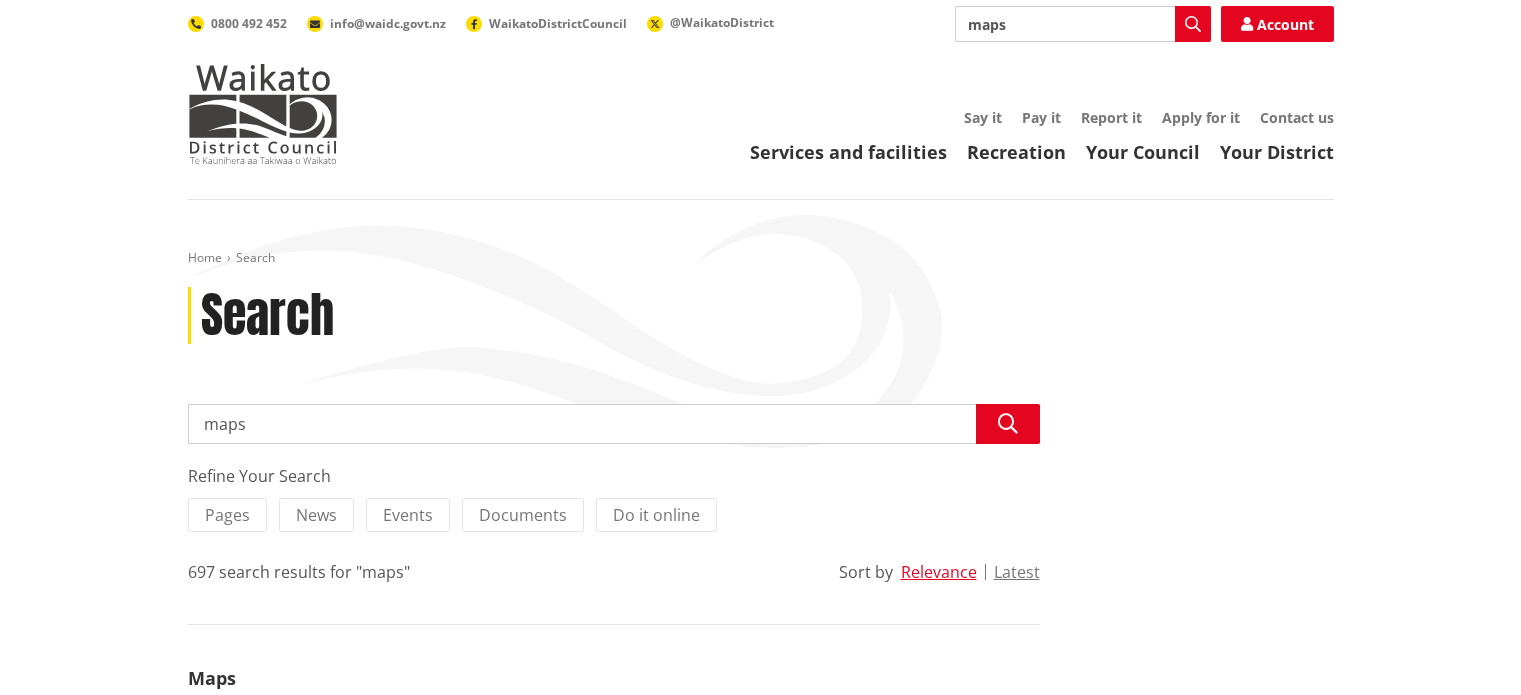 scroll, scrollTop: 0, scrollLeft: 0, axis: both 